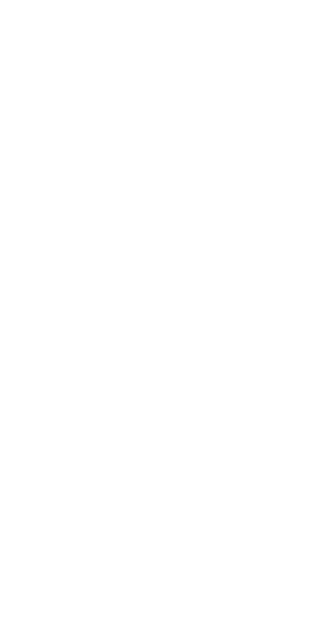 scroll, scrollTop: 0, scrollLeft: 0, axis: both 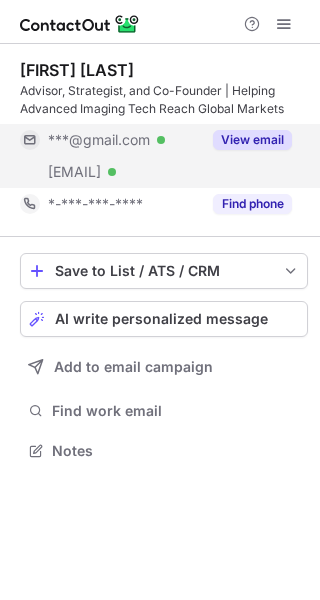 click on "View email" at bounding box center (252, 140) 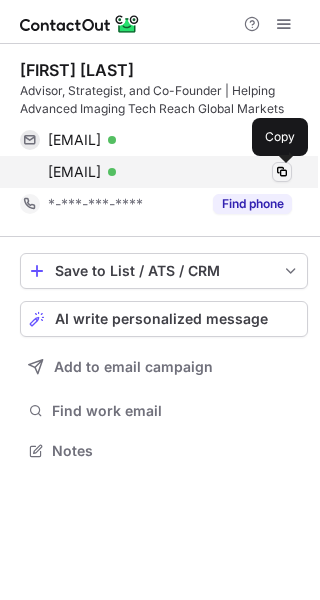 click at bounding box center [282, 172] 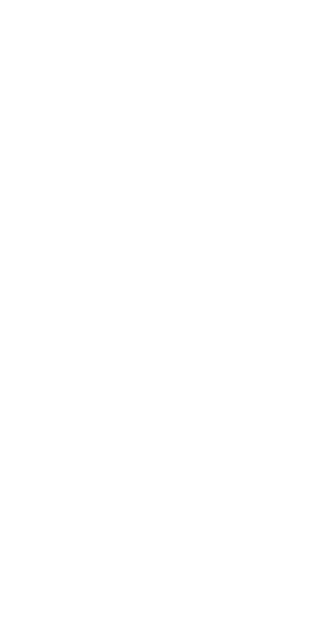 scroll, scrollTop: 0, scrollLeft: 0, axis: both 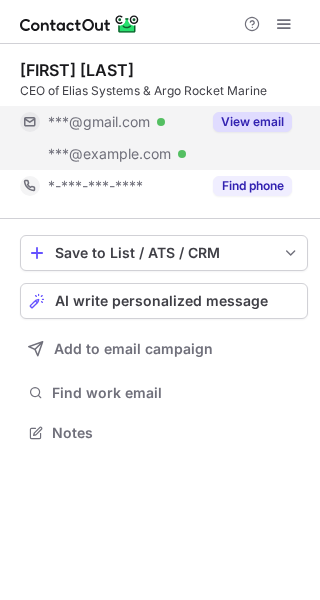 click on "View email" at bounding box center [246, 122] 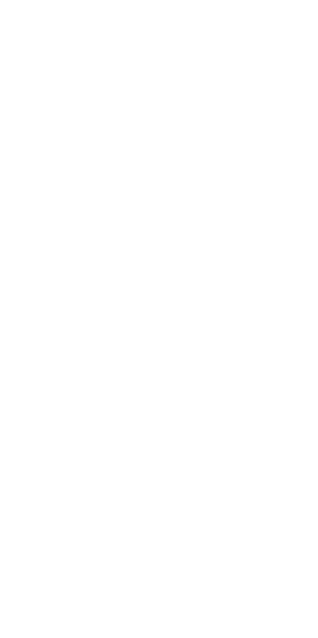scroll, scrollTop: 0, scrollLeft: 0, axis: both 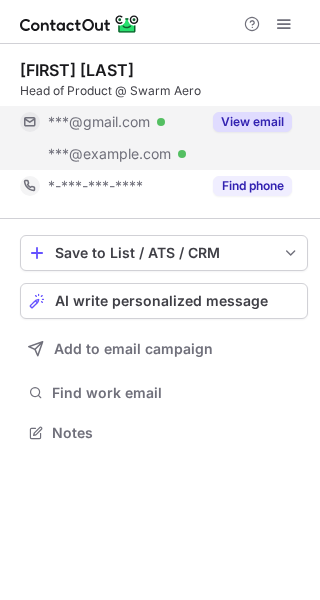 click on "View email" at bounding box center [252, 122] 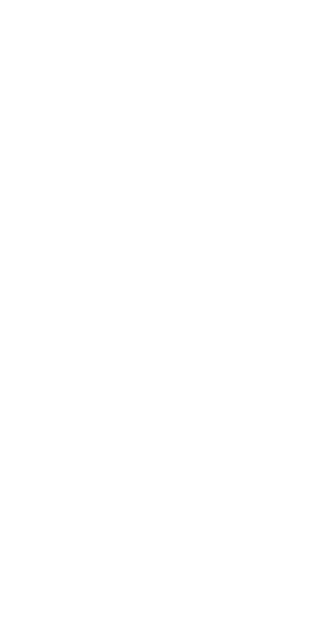 scroll, scrollTop: 0, scrollLeft: 0, axis: both 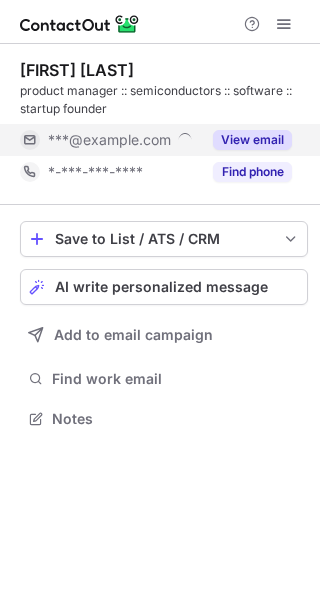 click on "View email" at bounding box center (246, 140) 